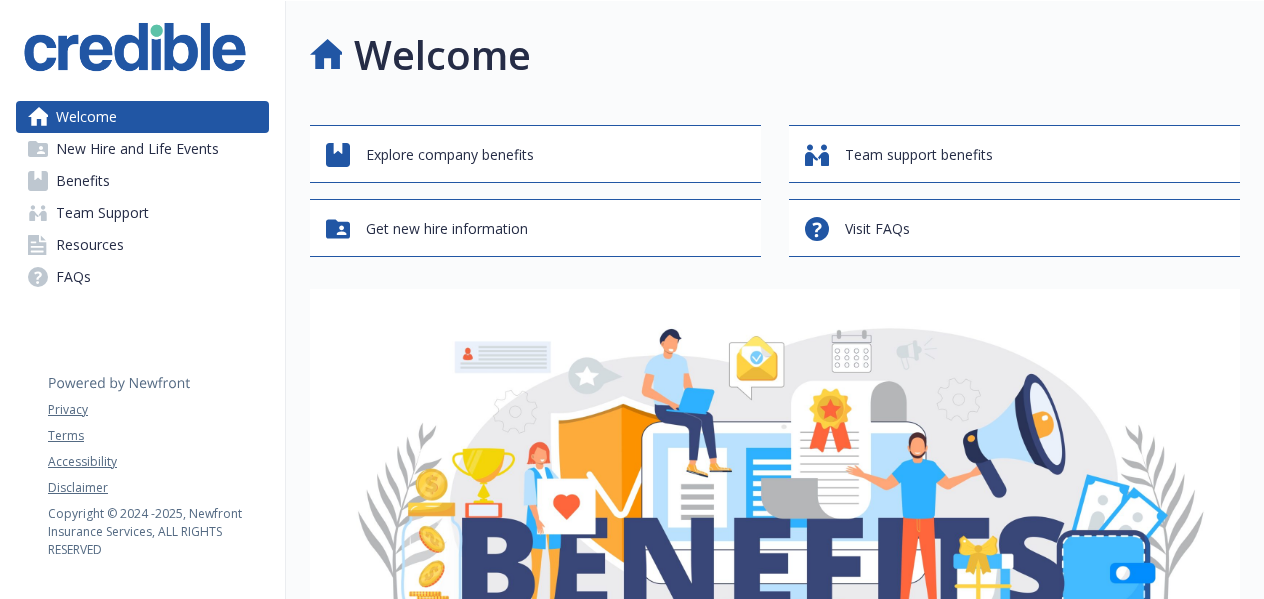 scroll, scrollTop: 0, scrollLeft: 0, axis: both 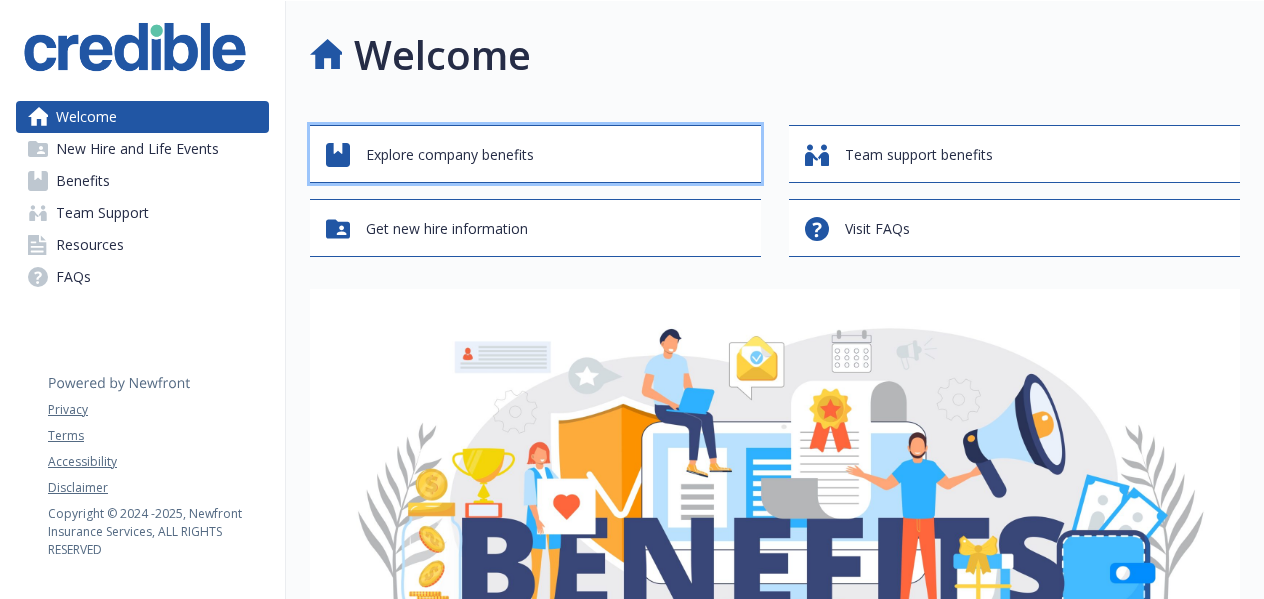 click on "Explore company benefits" at bounding box center (450, 155) 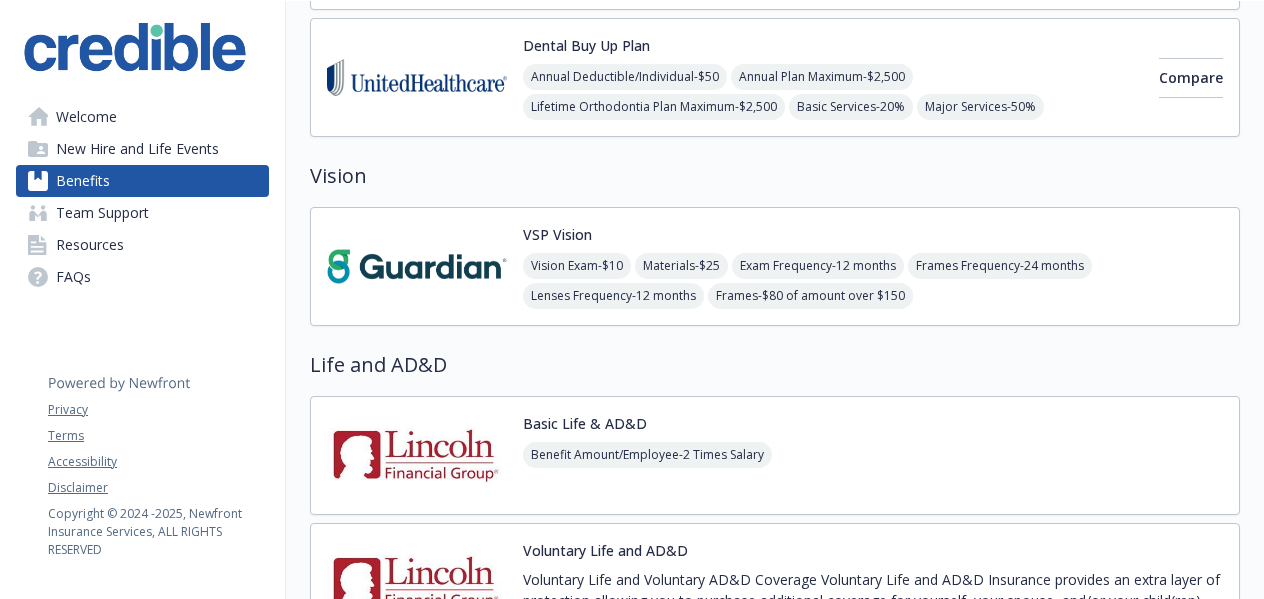 scroll, scrollTop: 664, scrollLeft: 0, axis: vertical 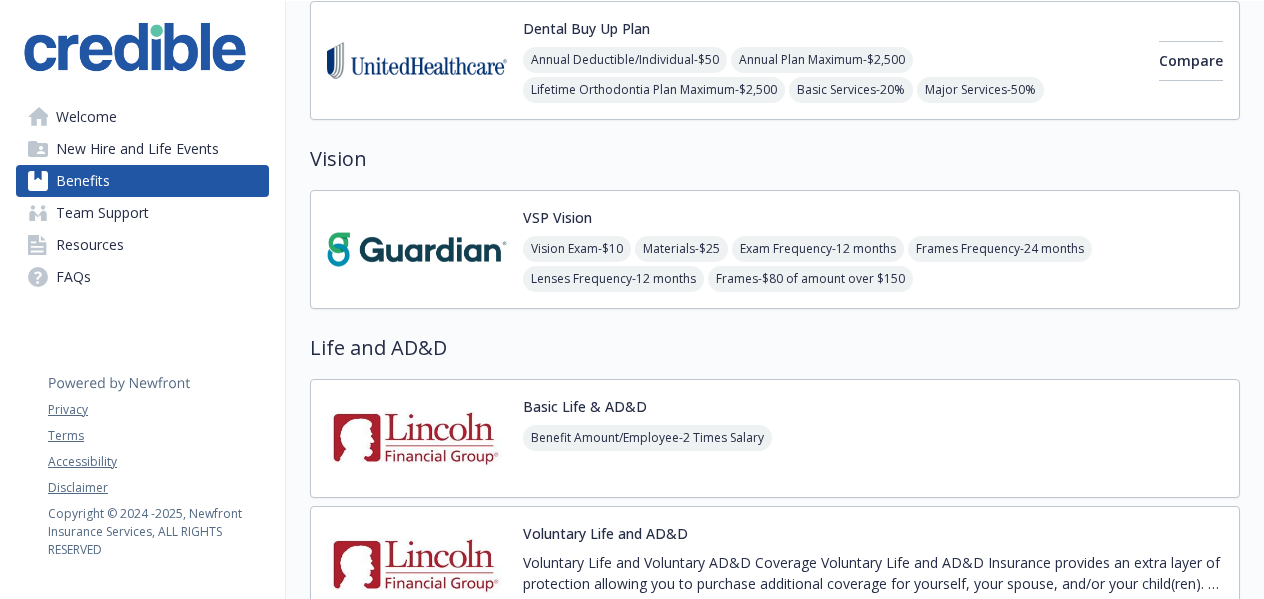 click at bounding box center (417, 249) 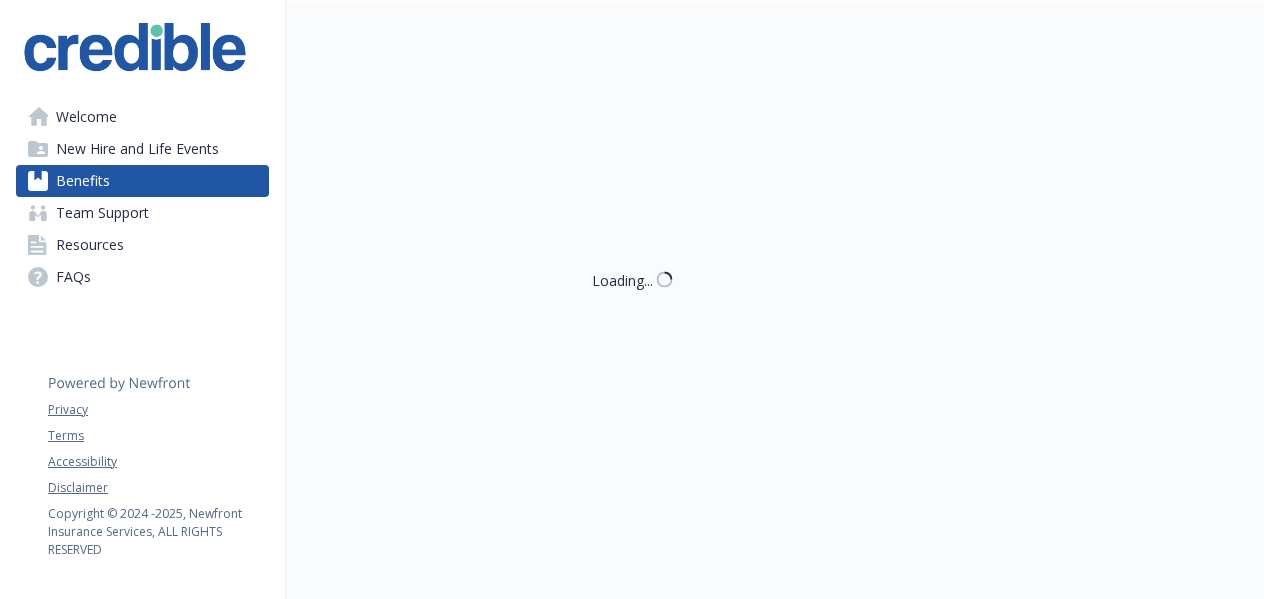 scroll, scrollTop: 664, scrollLeft: 0, axis: vertical 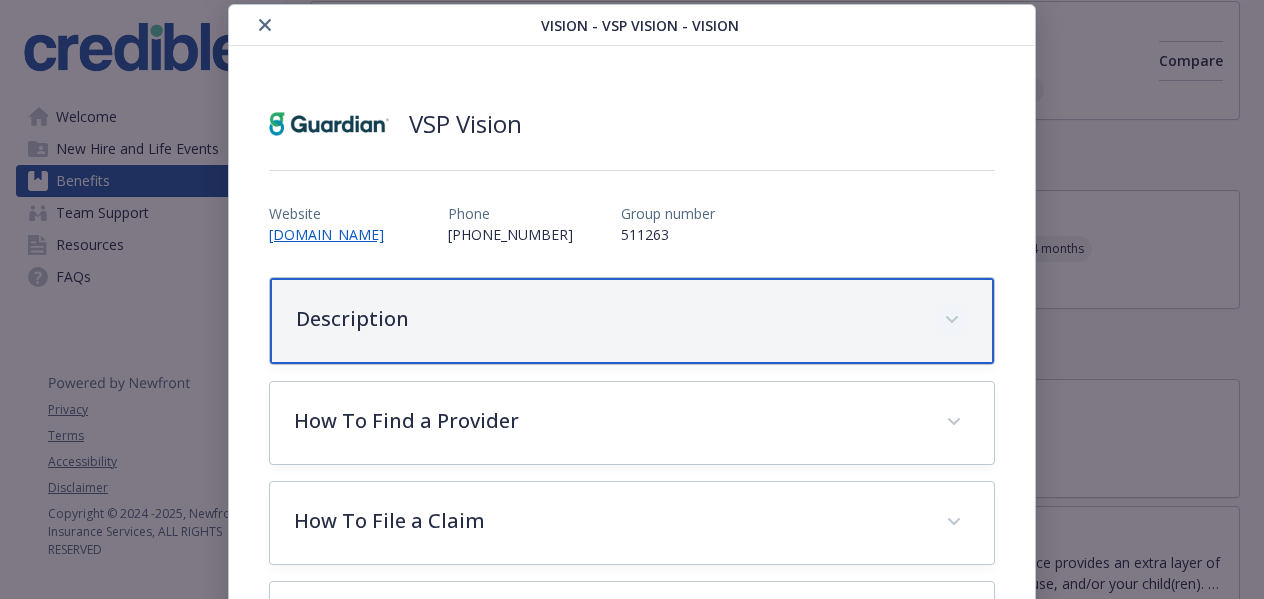click 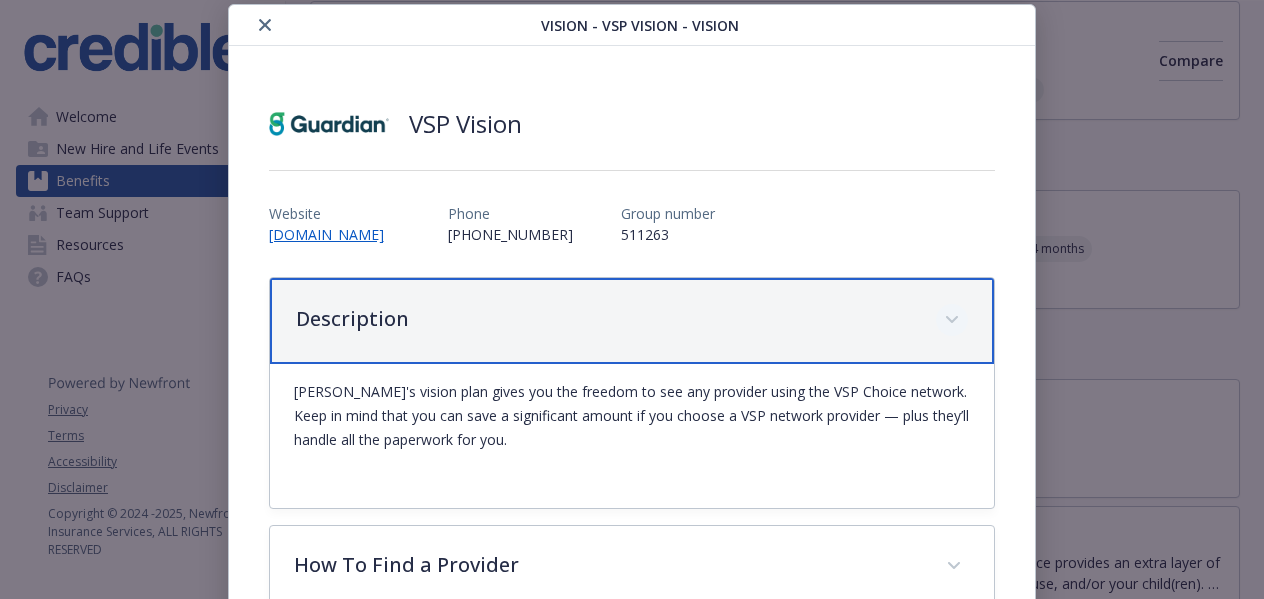click 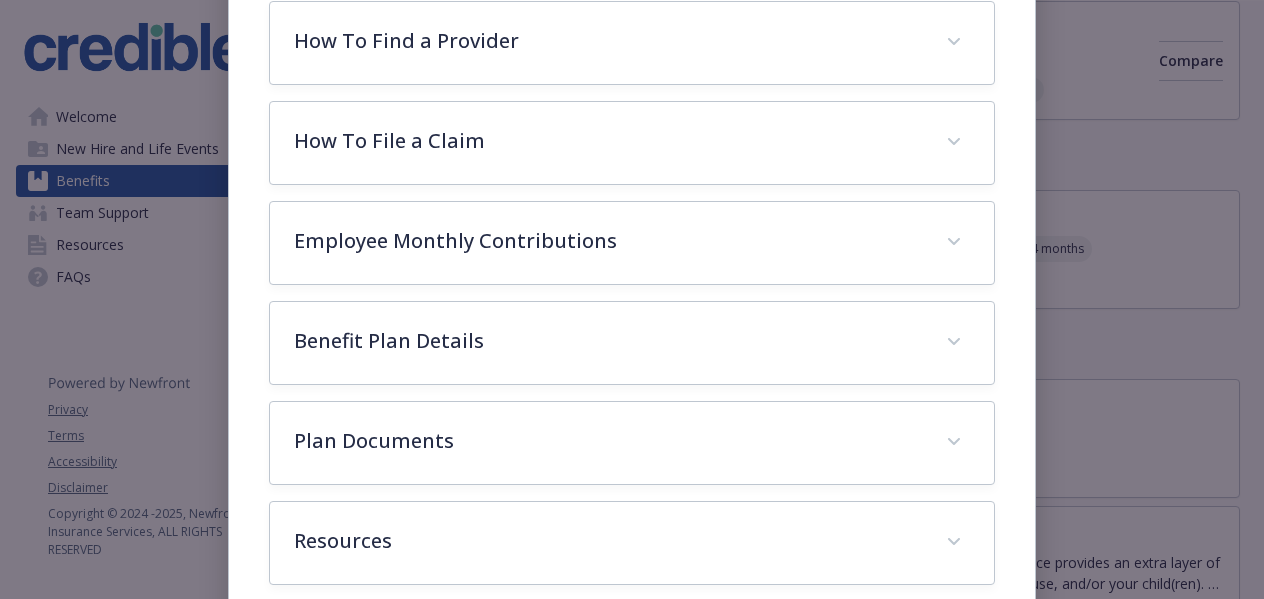 scroll, scrollTop: 468, scrollLeft: 0, axis: vertical 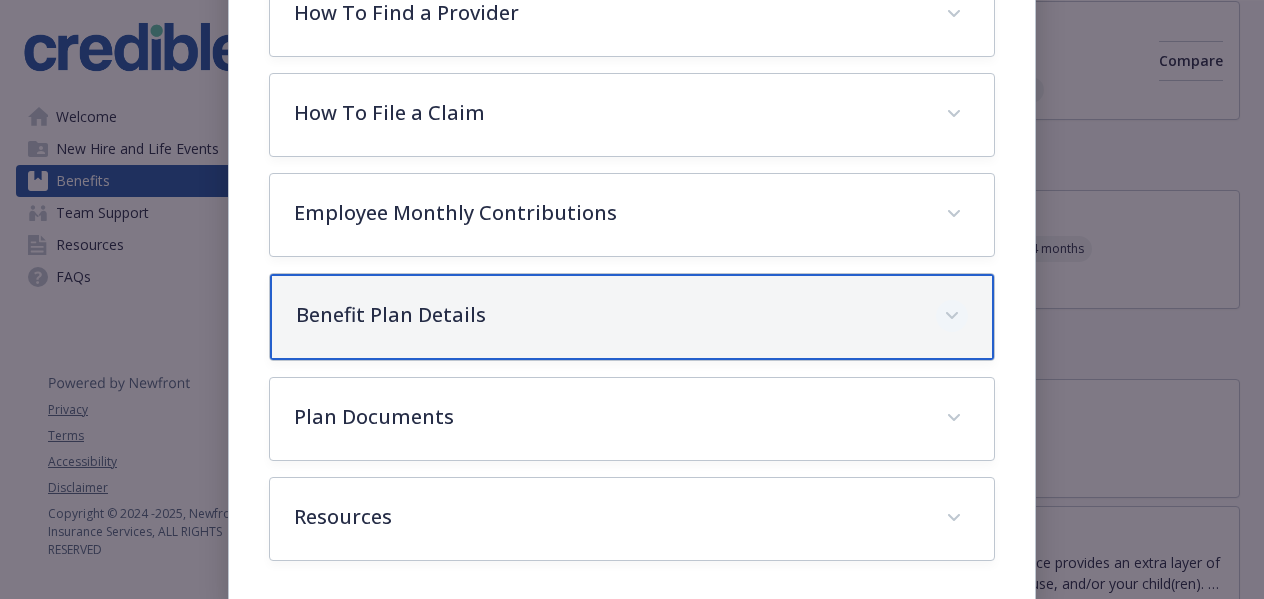 click at bounding box center [952, 316] 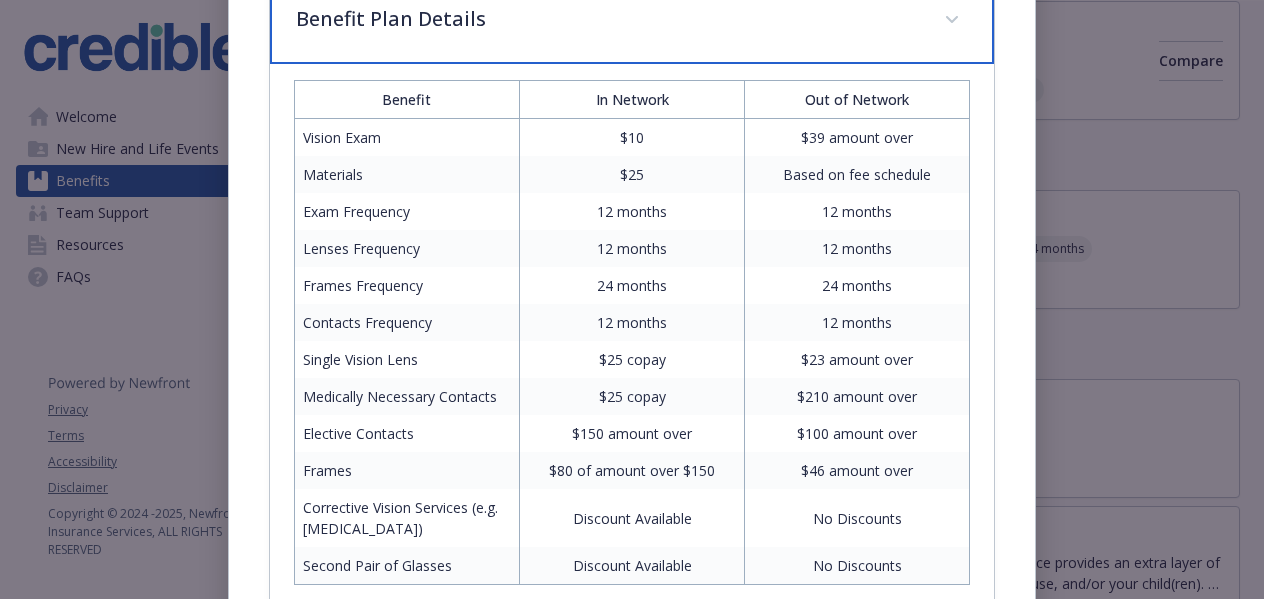 scroll, scrollTop: 756, scrollLeft: 0, axis: vertical 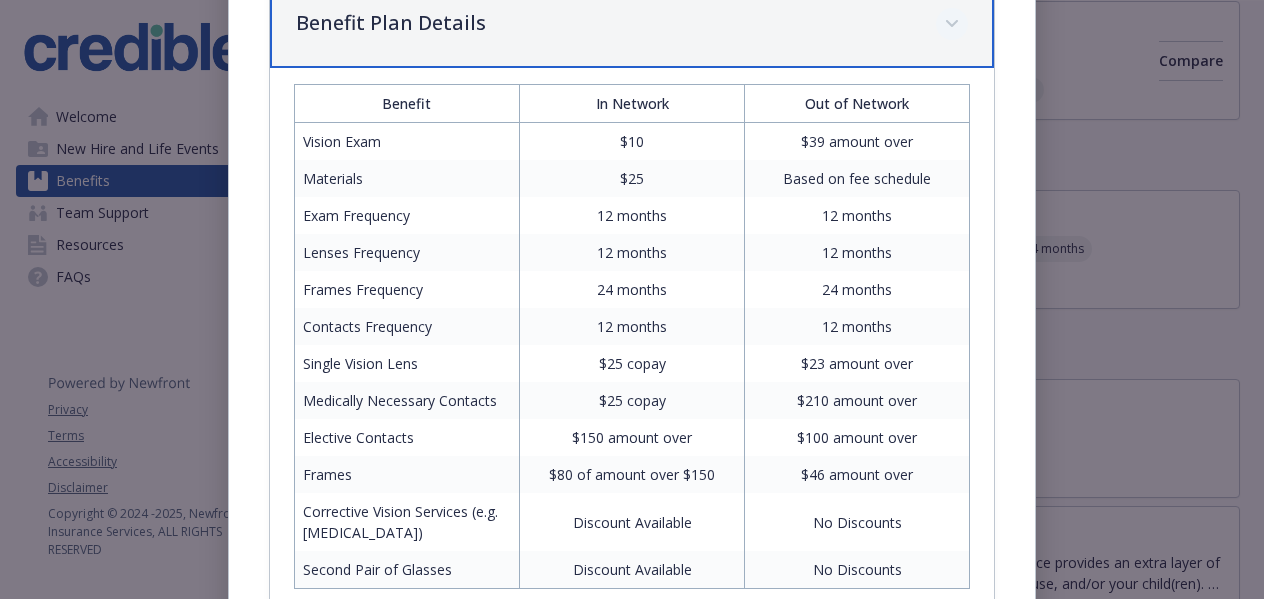 click at bounding box center [952, 24] 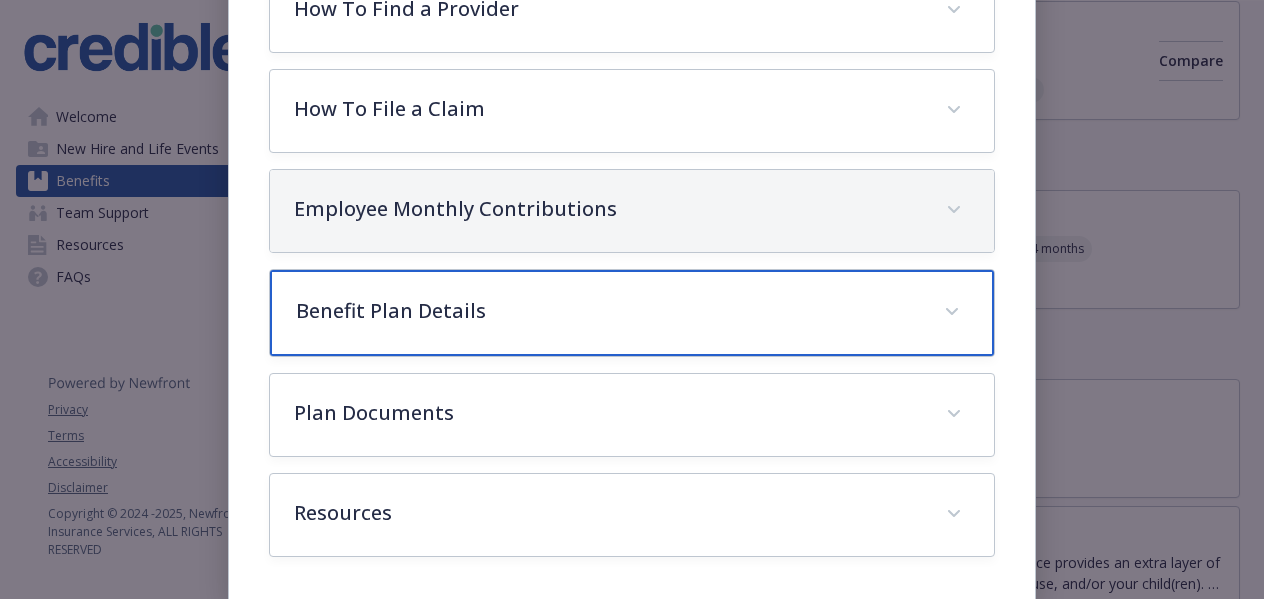scroll, scrollTop: 468, scrollLeft: 0, axis: vertical 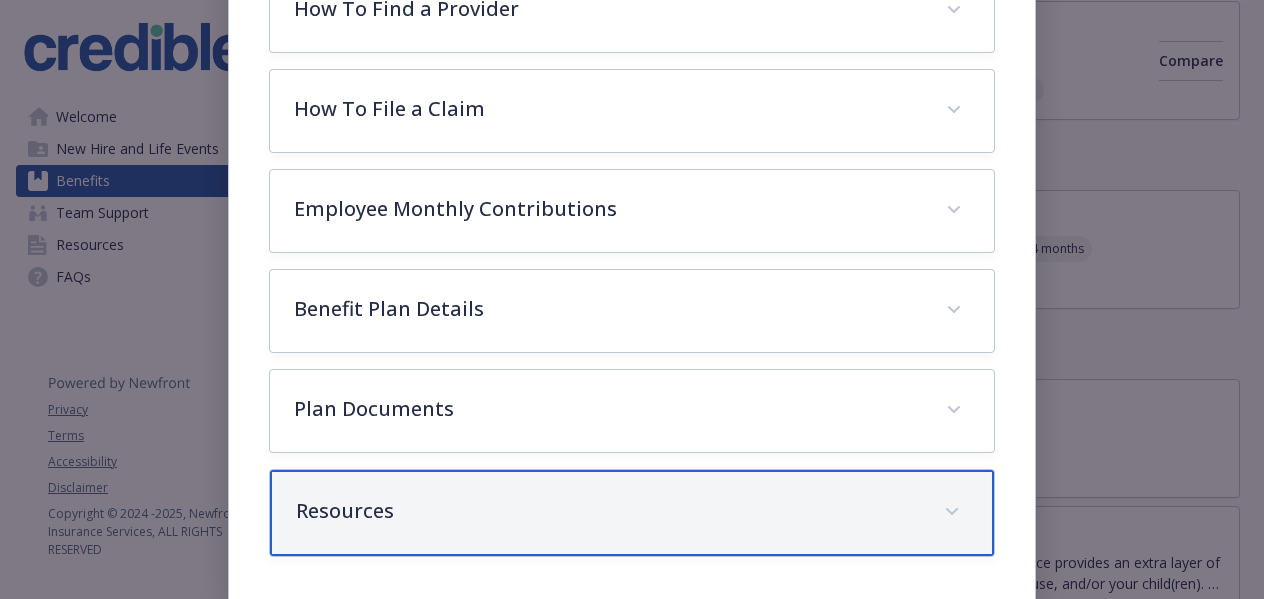 click on "Resources" at bounding box center (608, 511) 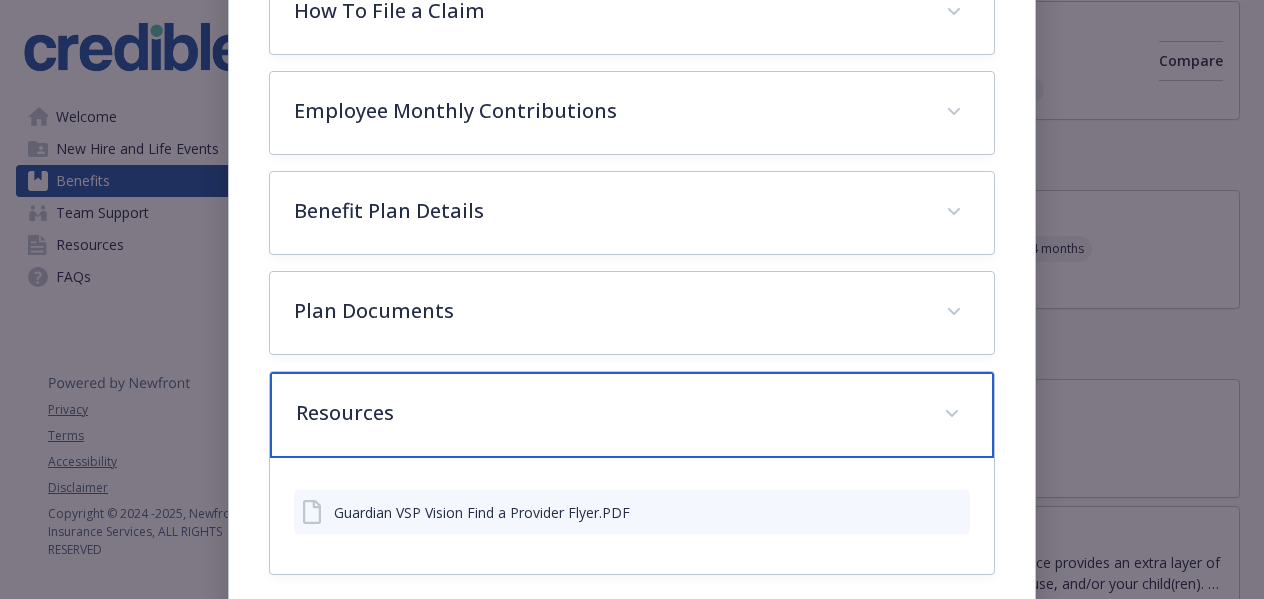 scroll, scrollTop: 584, scrollLeft: 0, axis: vertical 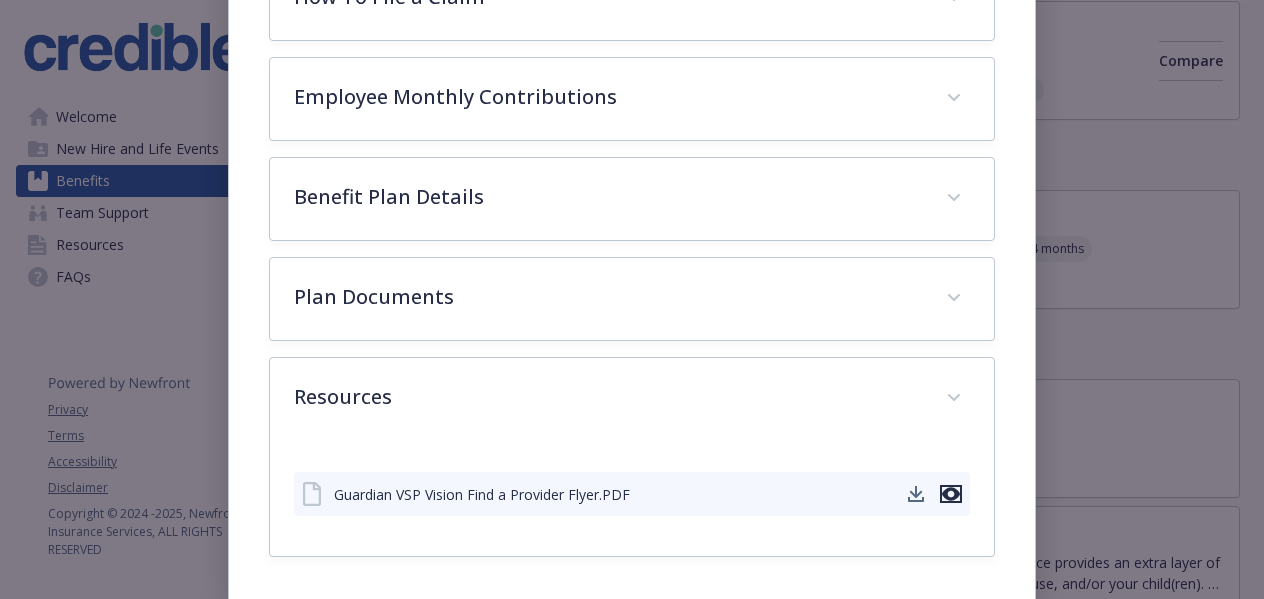 click 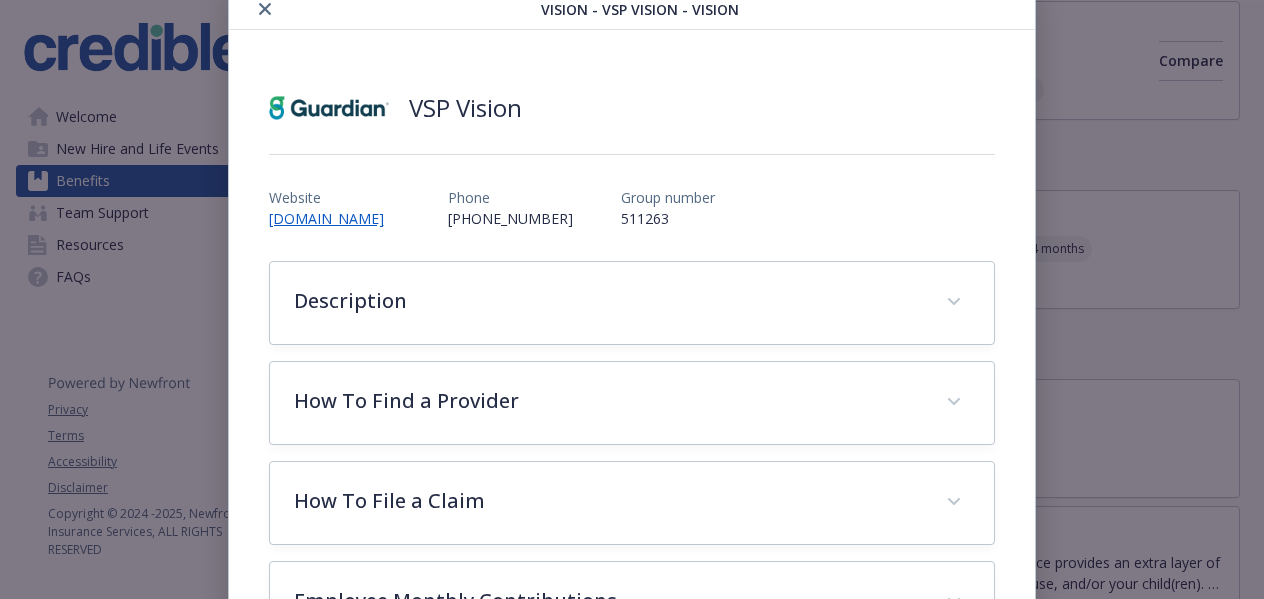 scroll, scrollTop: 92, scrollLeft: 0, axis: vertical 